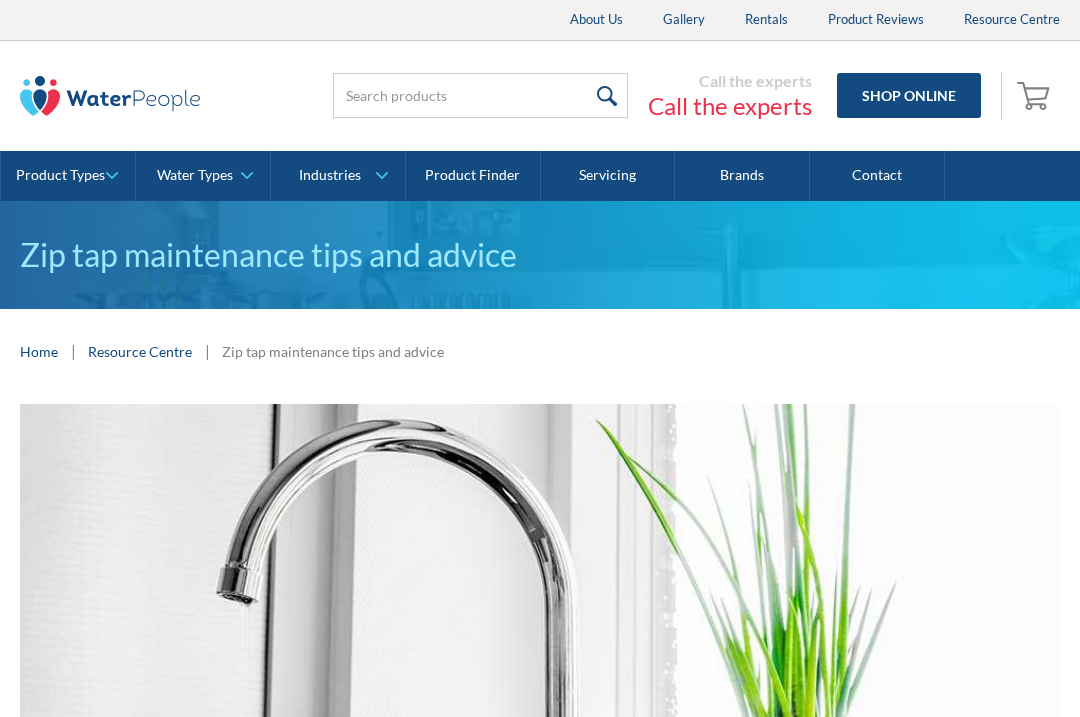scroll, scrollTop: 0, scrollLeft: 0, axis: both 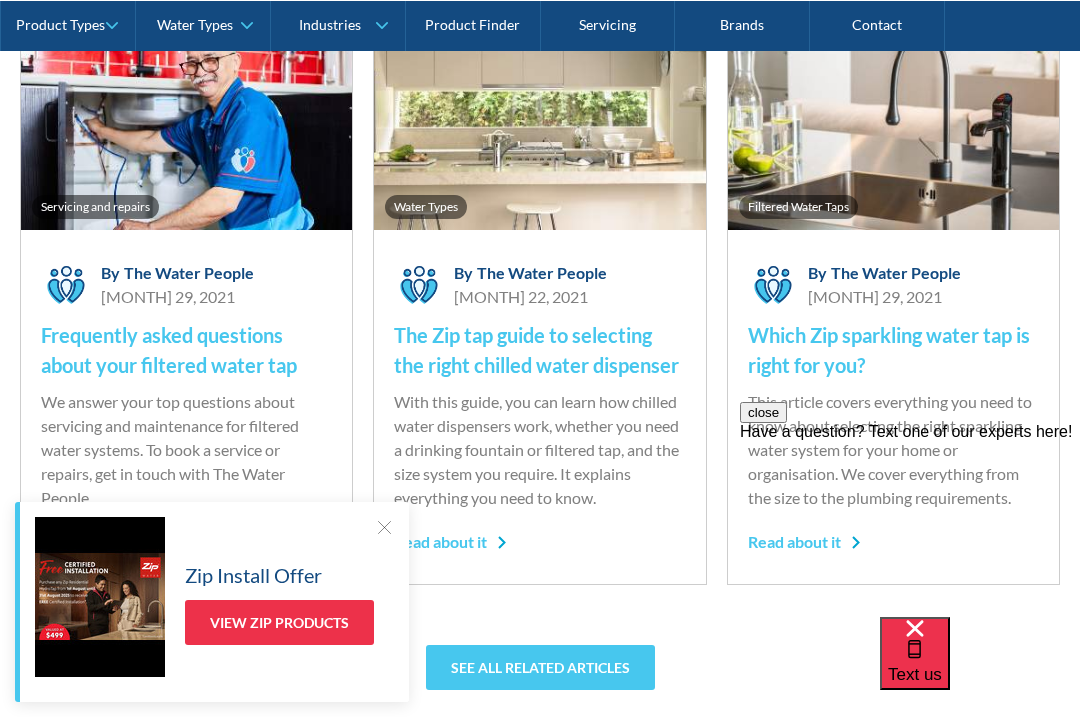 click on "Product Types" at bounding box center [68, 25] 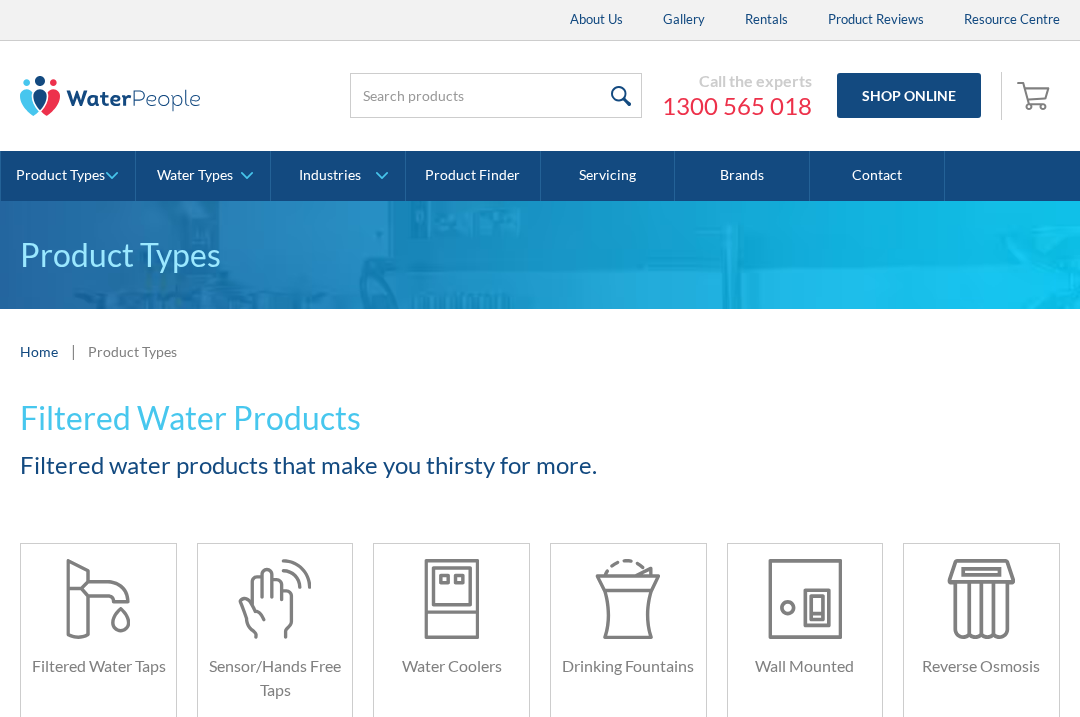 scroll, scrollTop: 58, scrollLeft: 0, axis: vertical 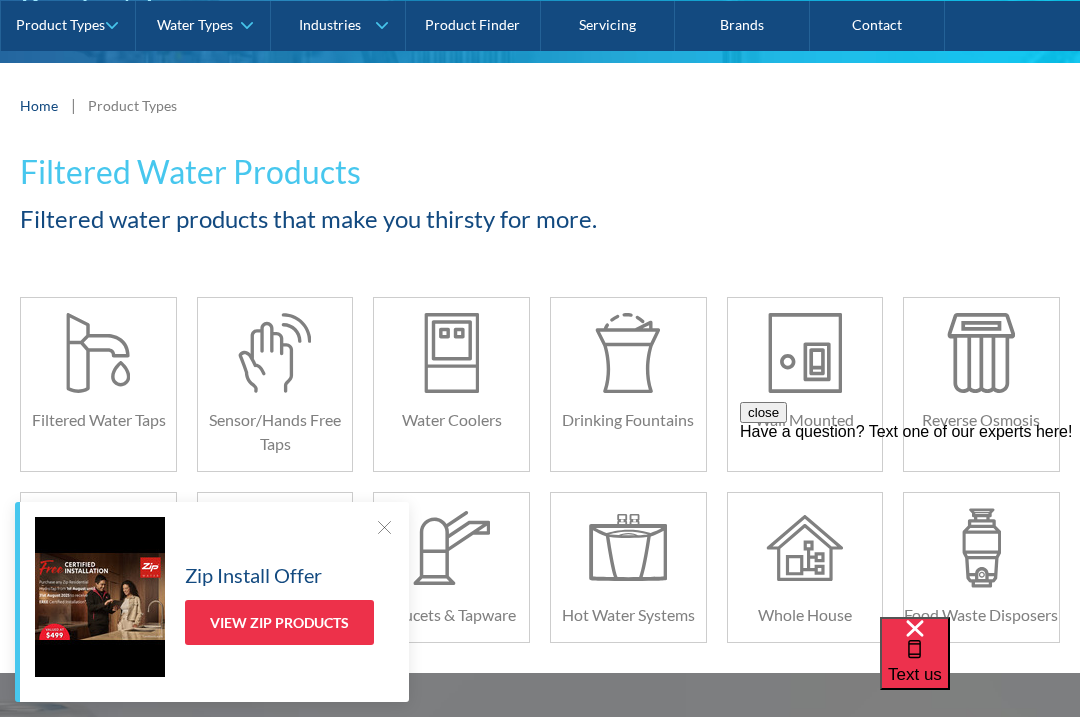 click on "Zip Install Offer View Zip Products" at bounding box center (212, 602) 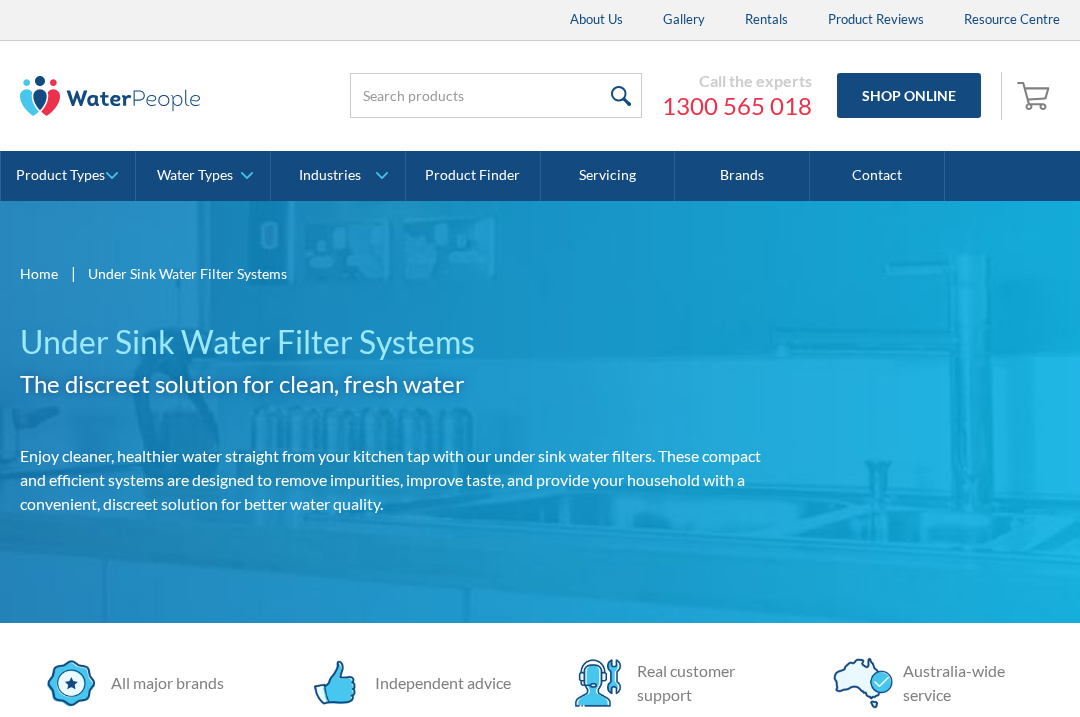 scroll, scrollTop: 376, scrollLeft: 0, axis: vertical 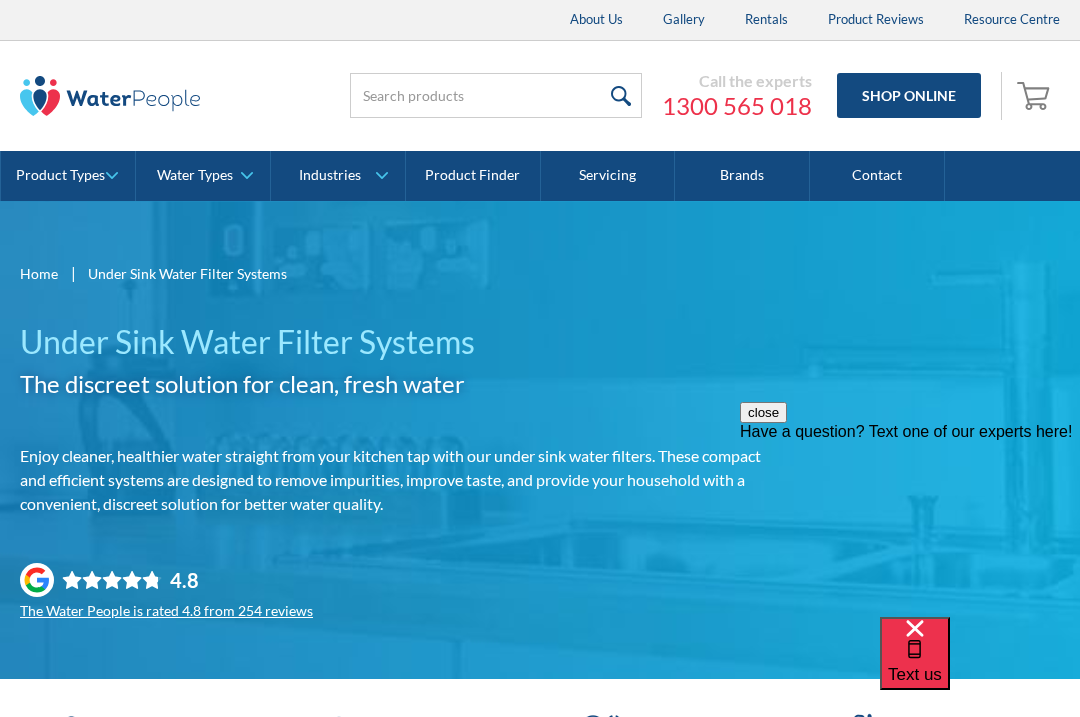click on "Product Types" at bounding box center [68, 176] 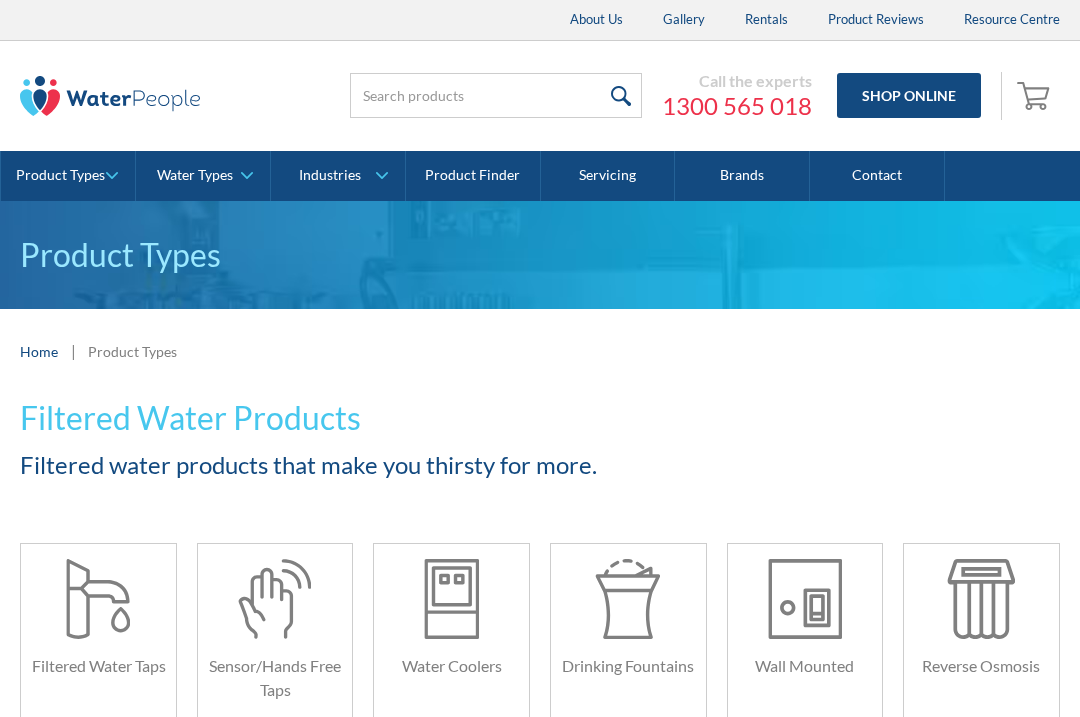 scroll, scrollTop: 0, scrollLeft: 0, axis: both 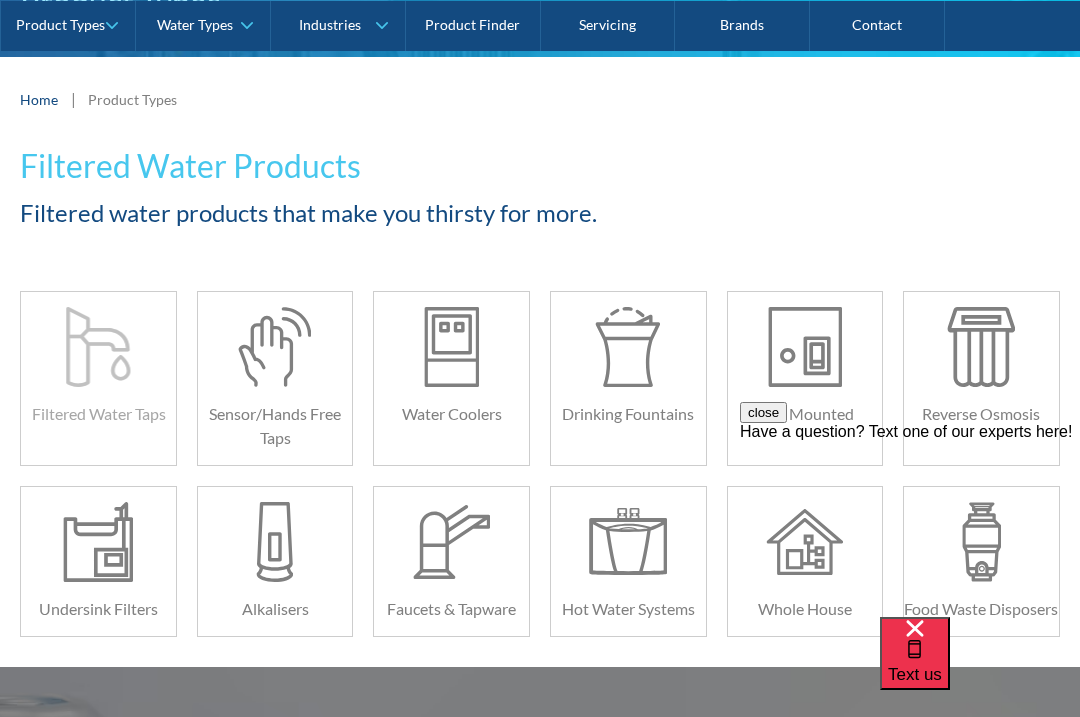 click at bounding box center [98, 347] 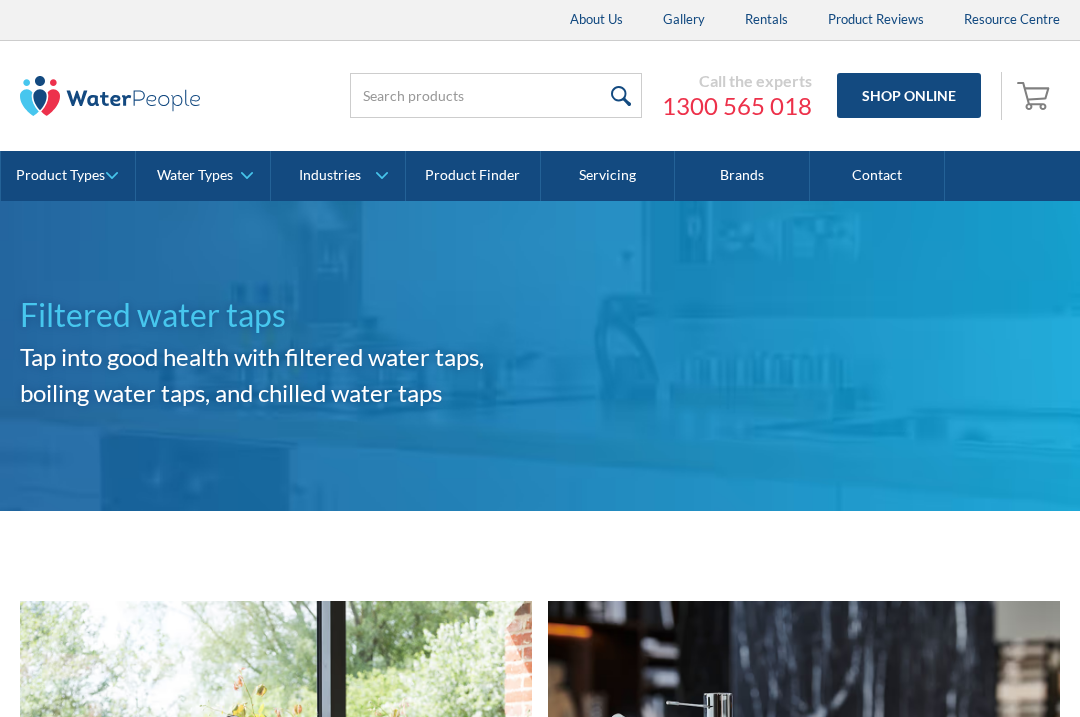 scroll, scrollTop: 160, scrollLeft: 0, axis: vertical 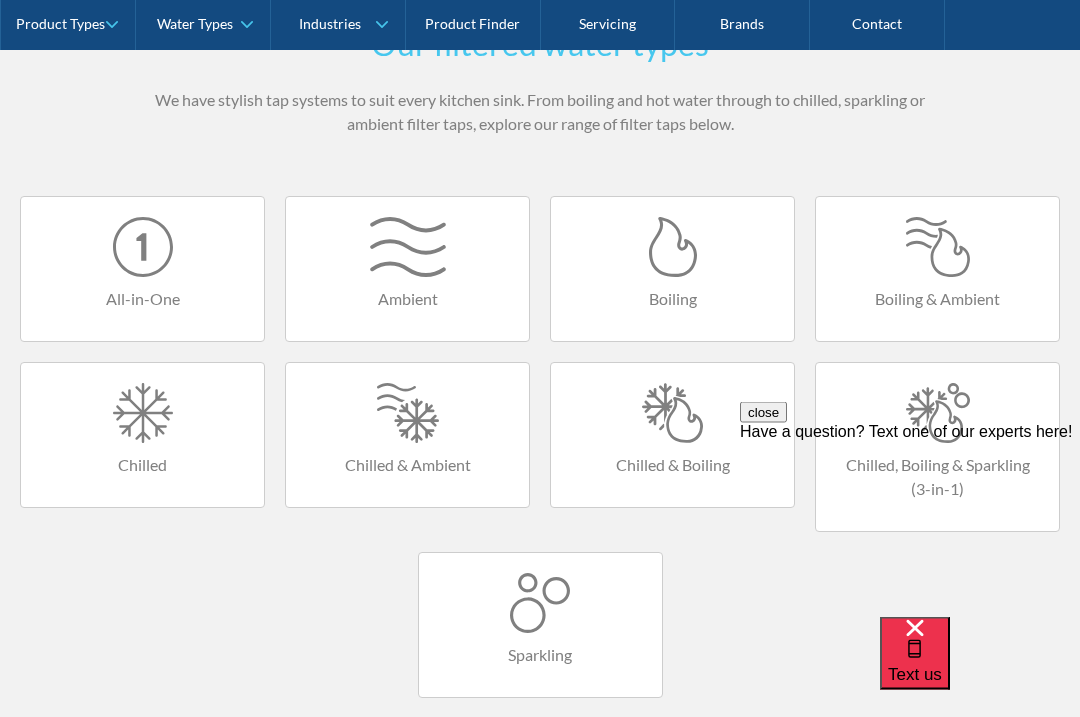 click at bounding box center (142, 248) 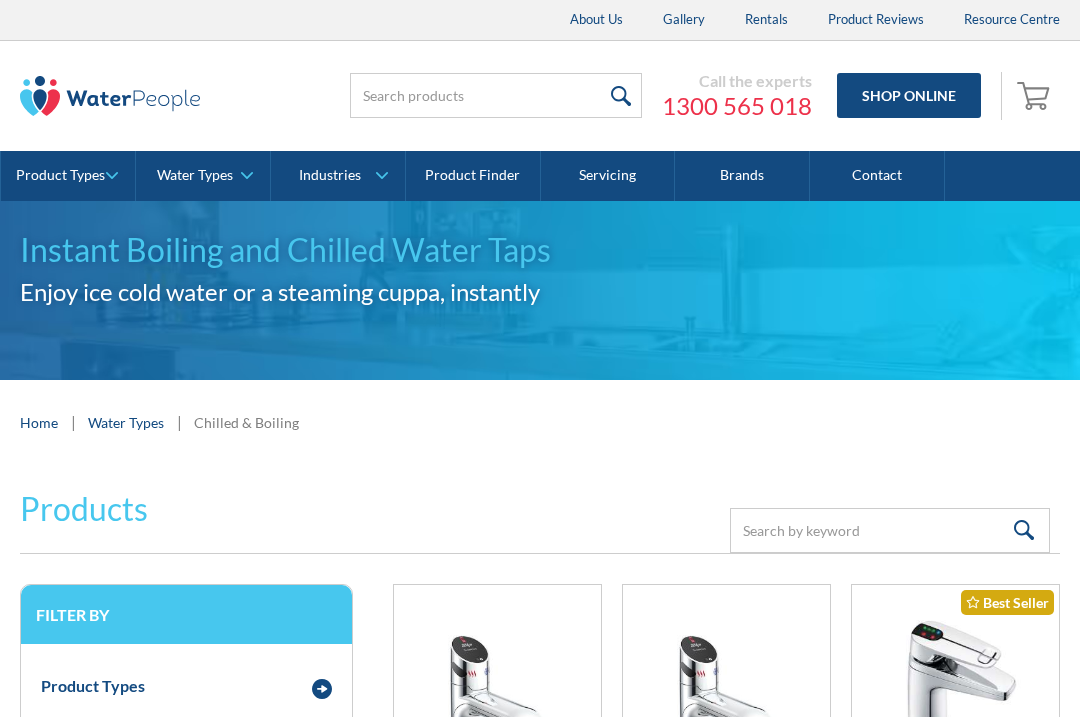 scroll, scrollTop: 396, scrollLeft: 0, axis: vertical 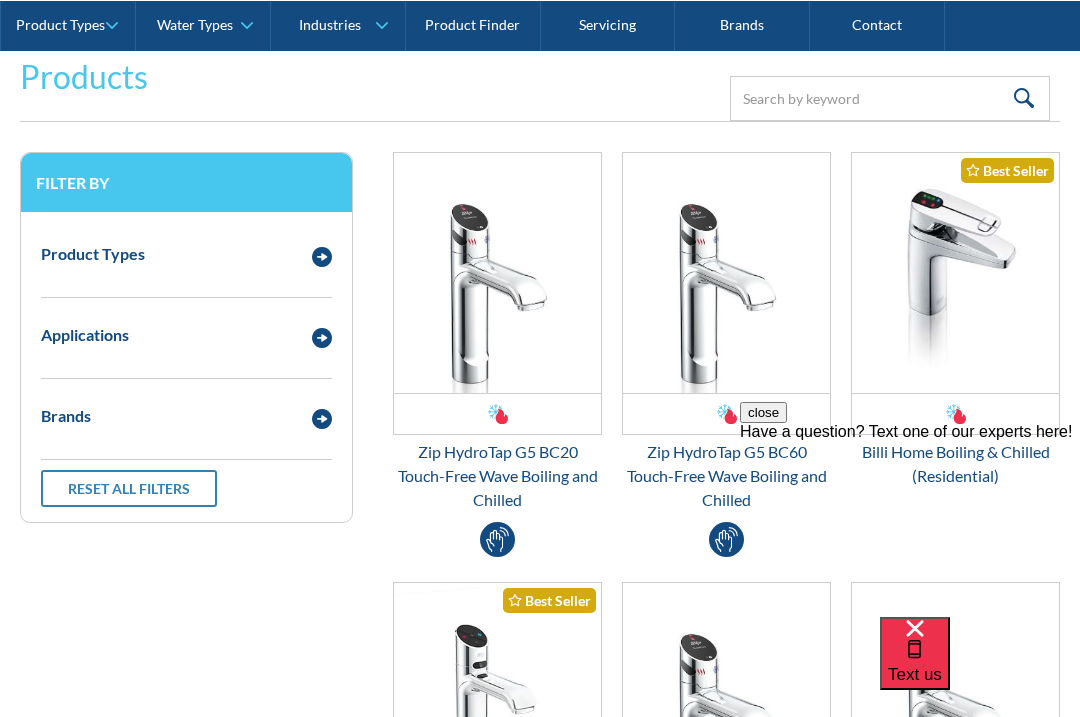 click on "Text us" at bounding box center [915, 674] 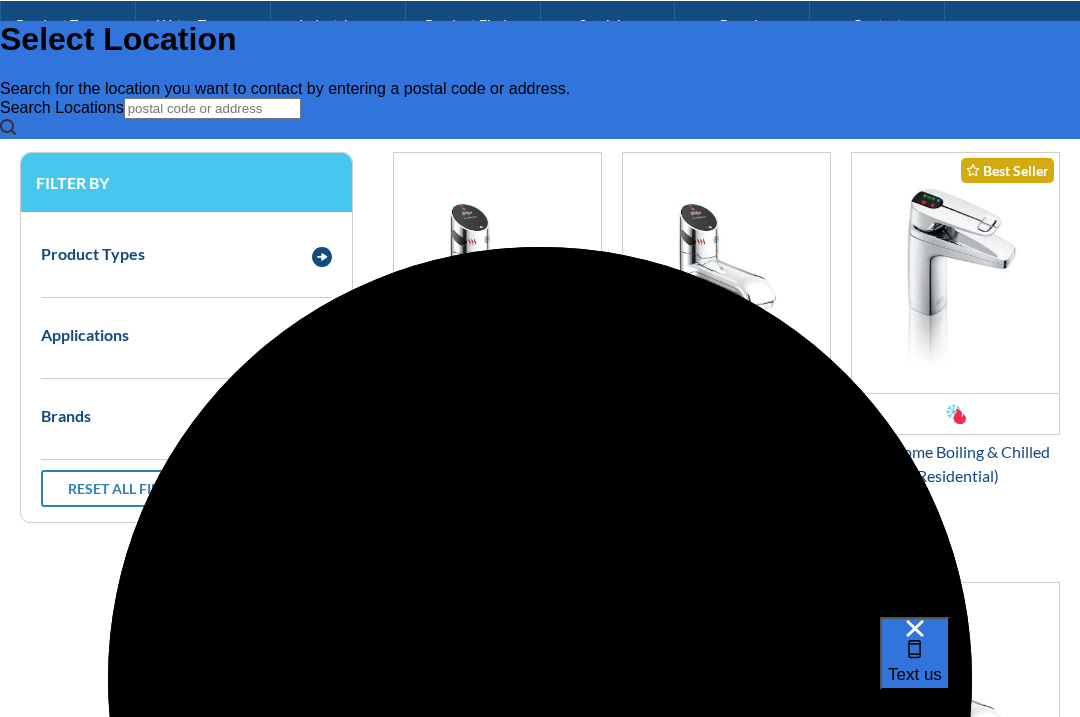 scroll, scrollTop: 0, scrollLeft: 0, axis: both 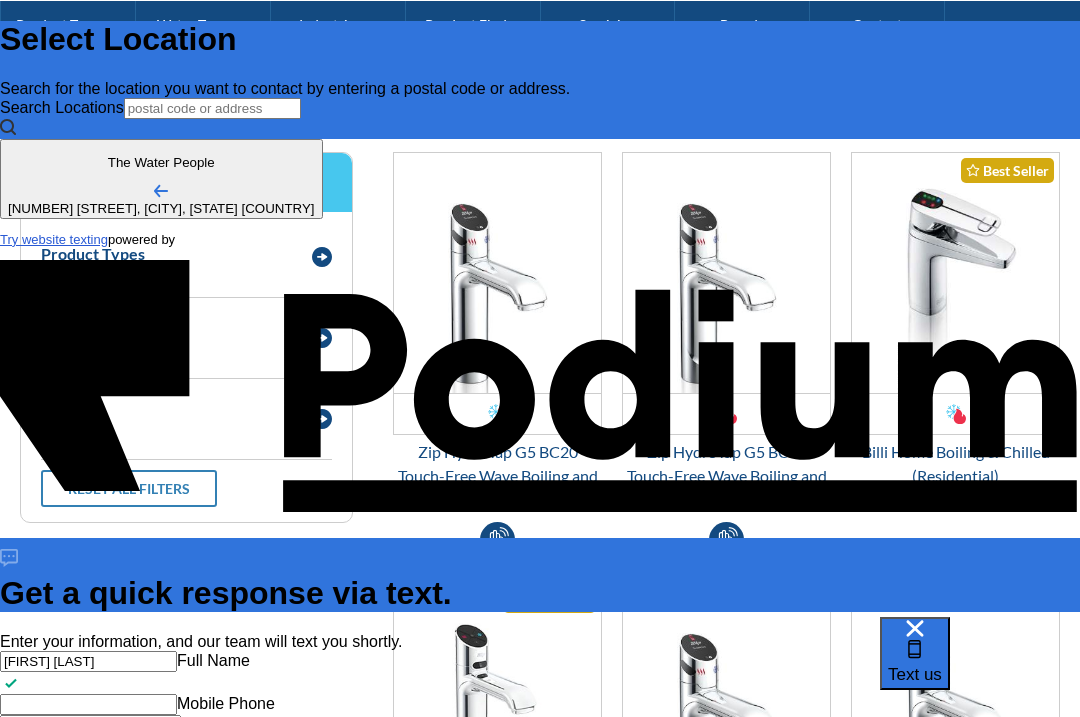 type on "[FIRST] [LAST]" 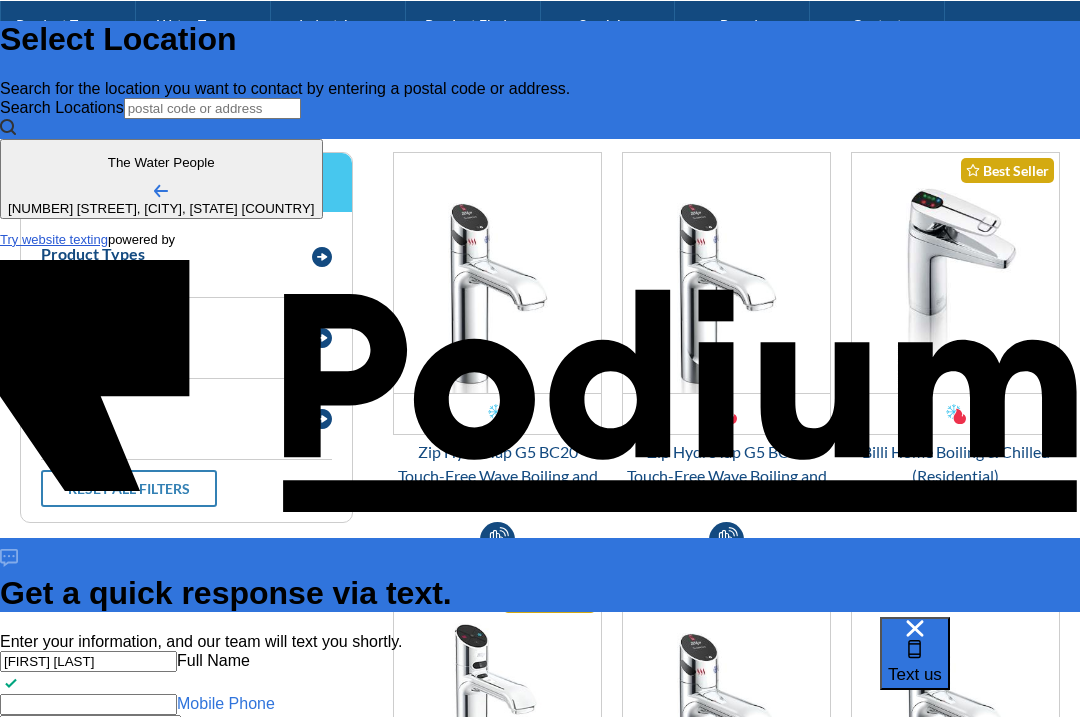 click on "Mobile Phone" at bounding box center [88, 704] 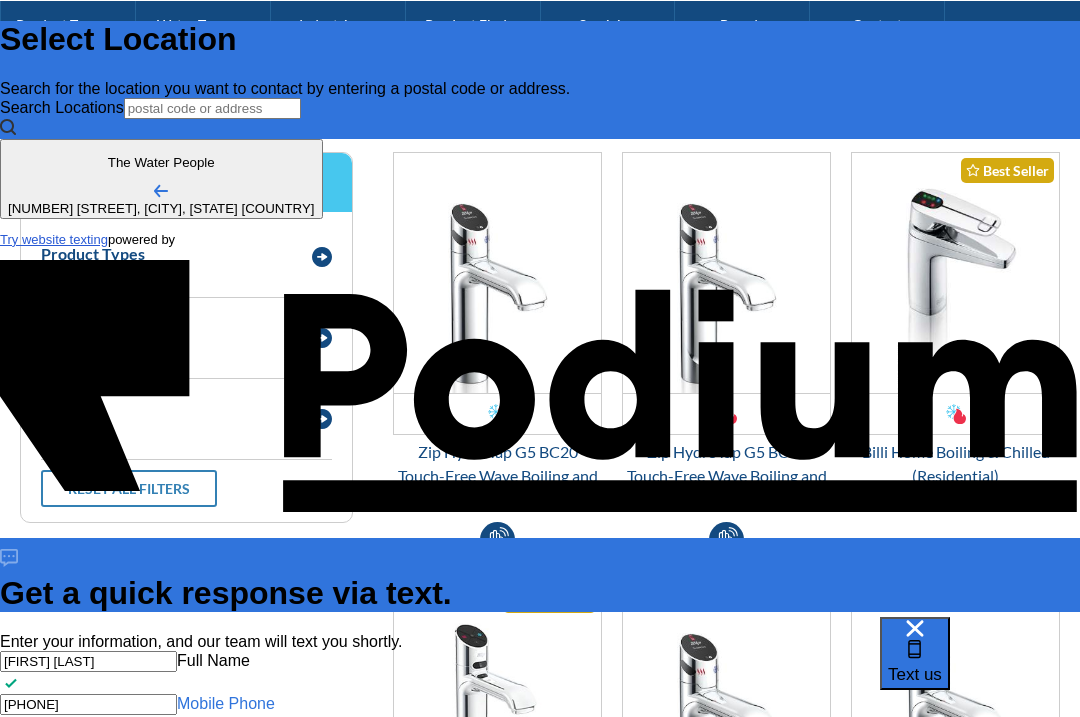 type on "[PHONE]" 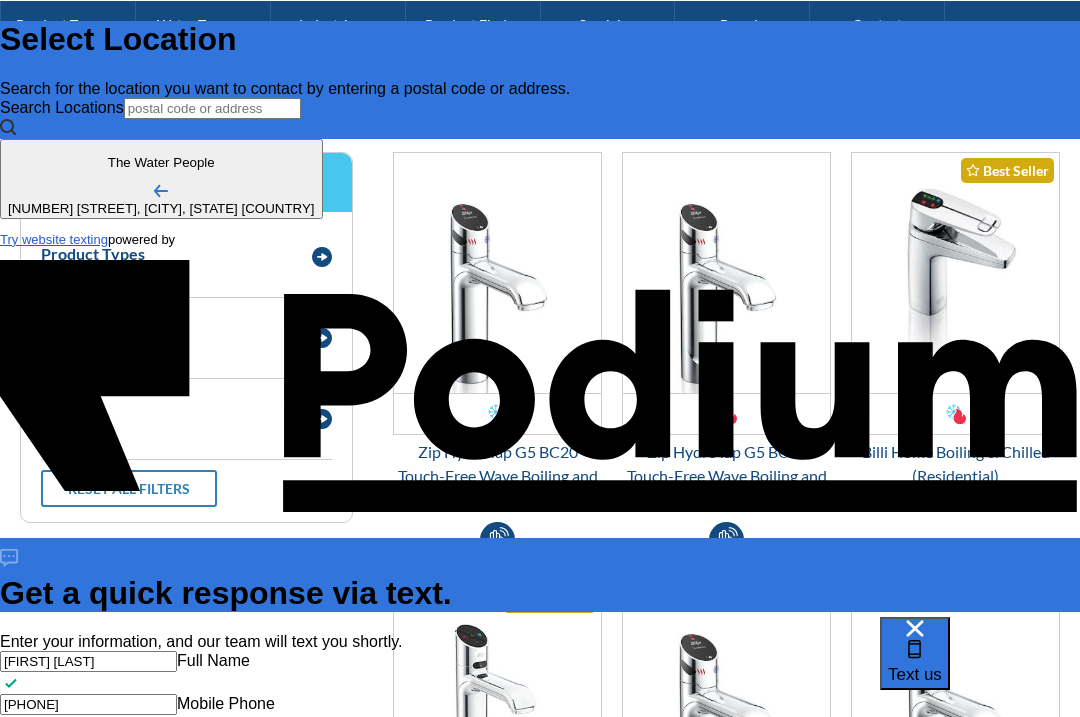 click on "Message" at bounding box center [90, 2690] 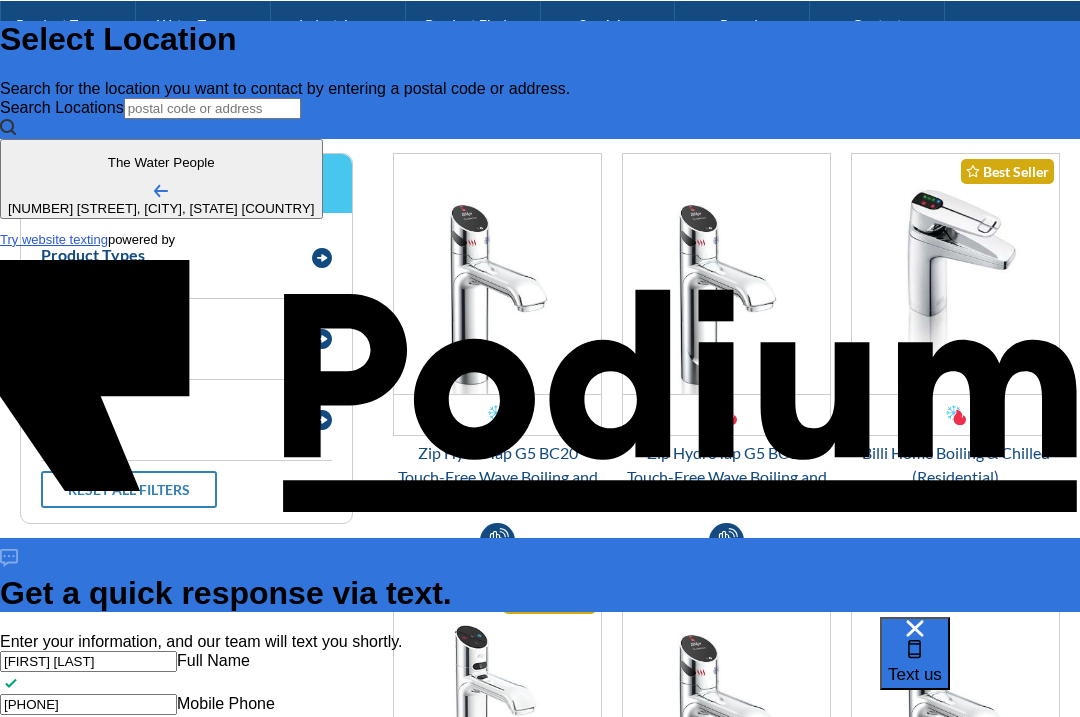 scroll, scrollTop: 420, scrollLeft: 0, axis: vertical 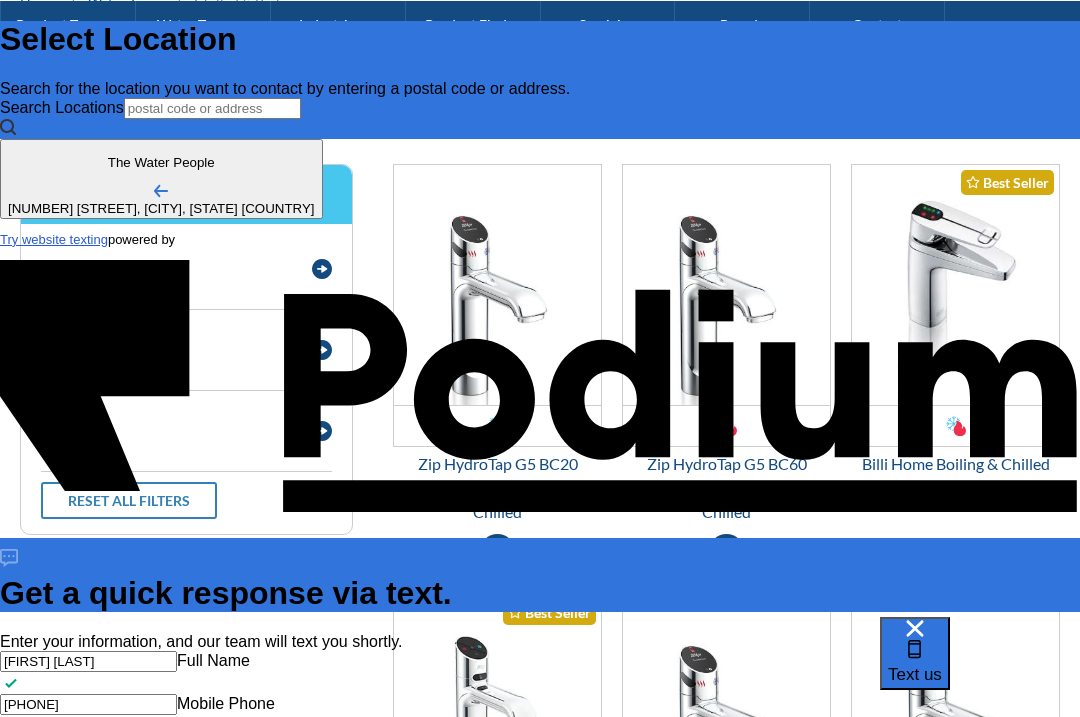 type on "x" 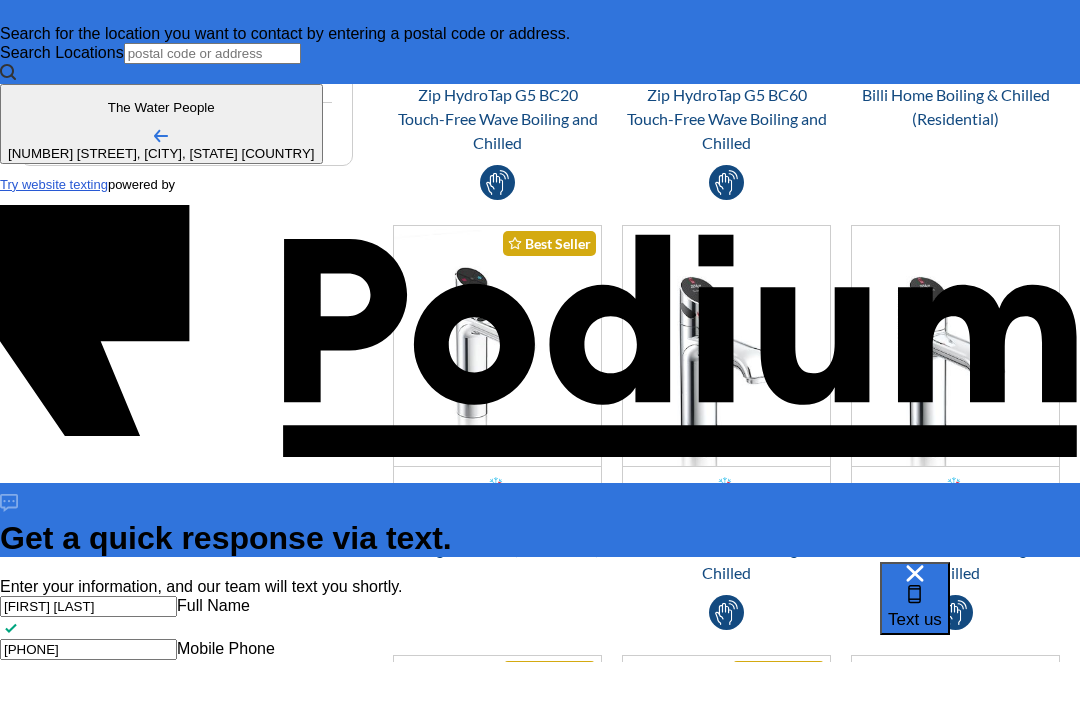 scroll, scrollTop: 735, scrollLeft: 0, axis: vertical 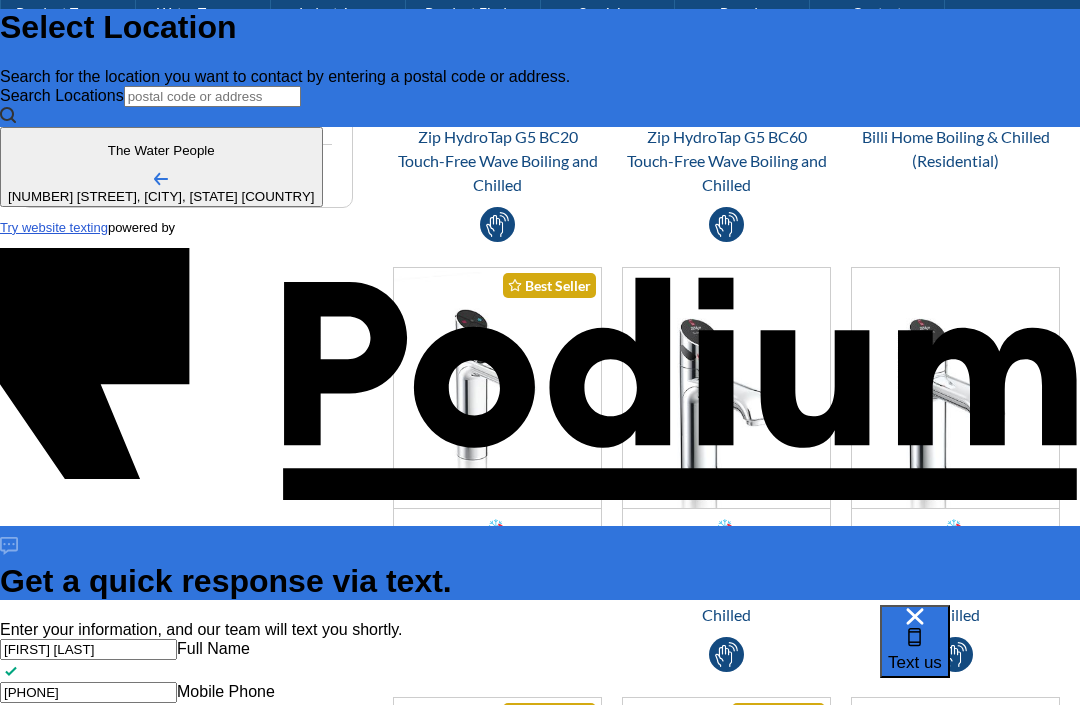 click on "hello
We have a Zip HydroTap G5" at bounding box center [90, 2689] 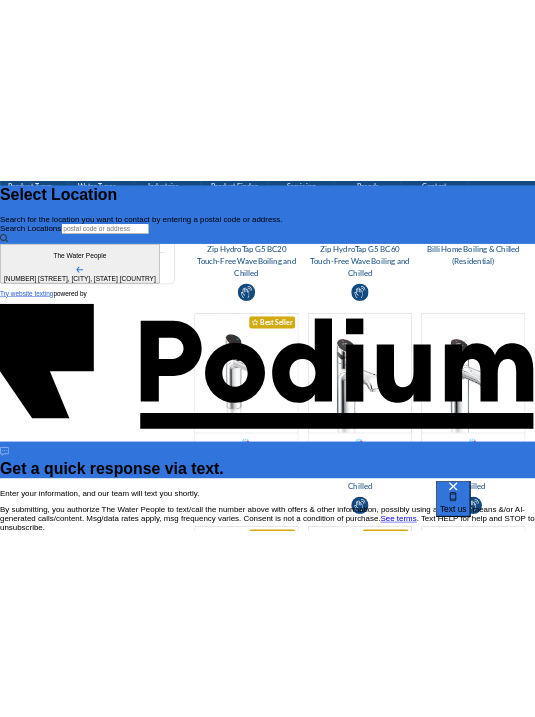 scroll, scrollTop: 747, scrollLeft: 0, axis: vertical 